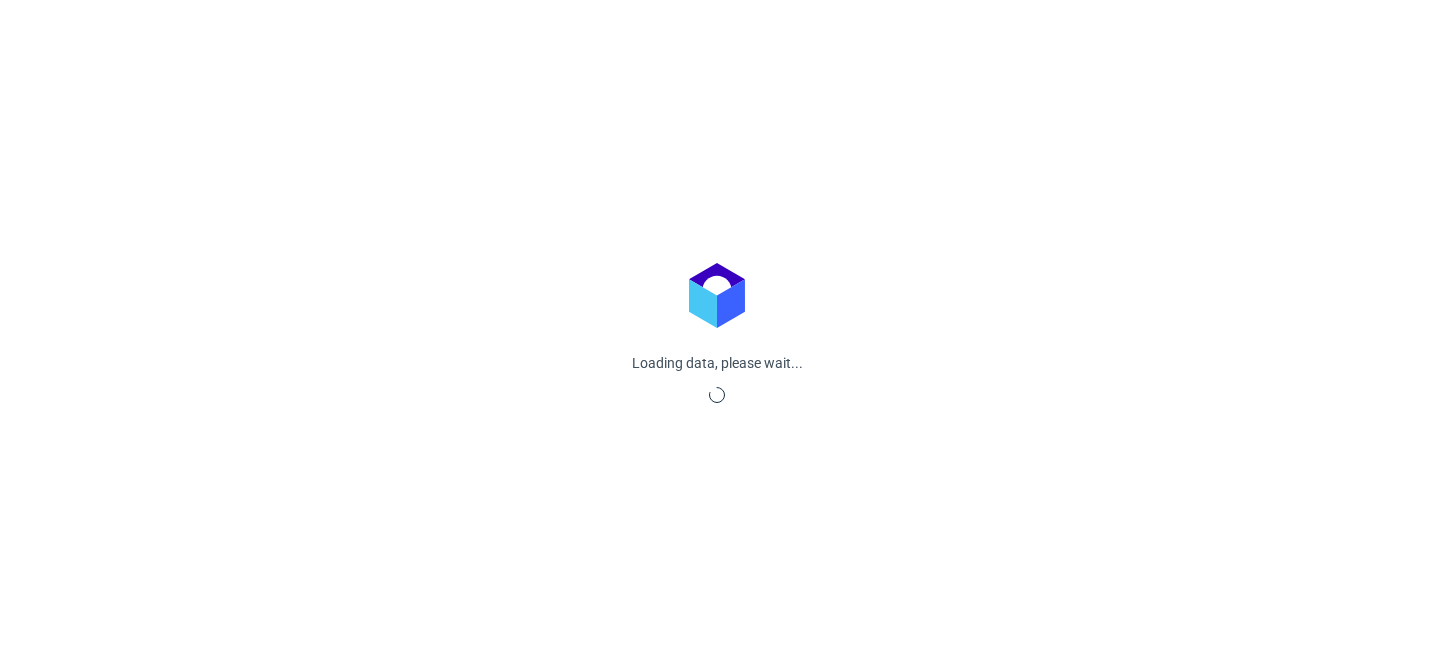 scroll, scrollTop: 0, scrollLeft: 0, axis: both 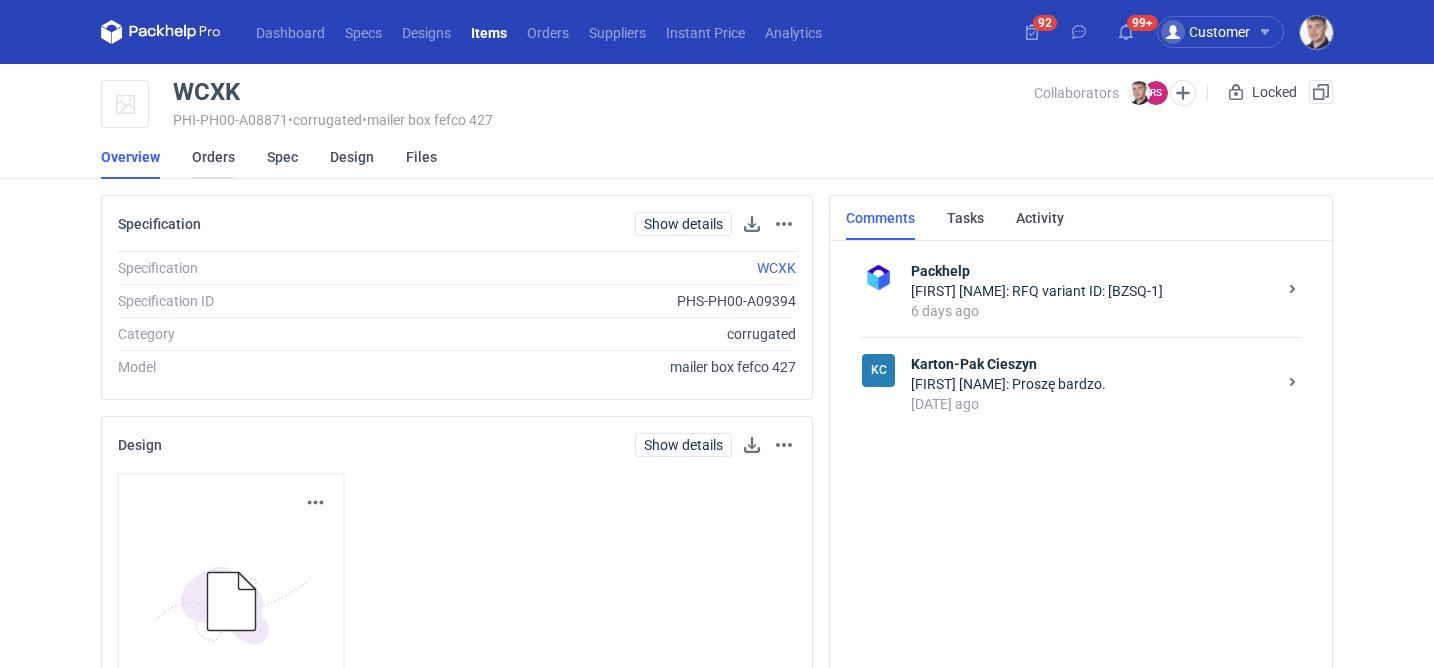 click on "Orders" at bounding box center [213, 157] 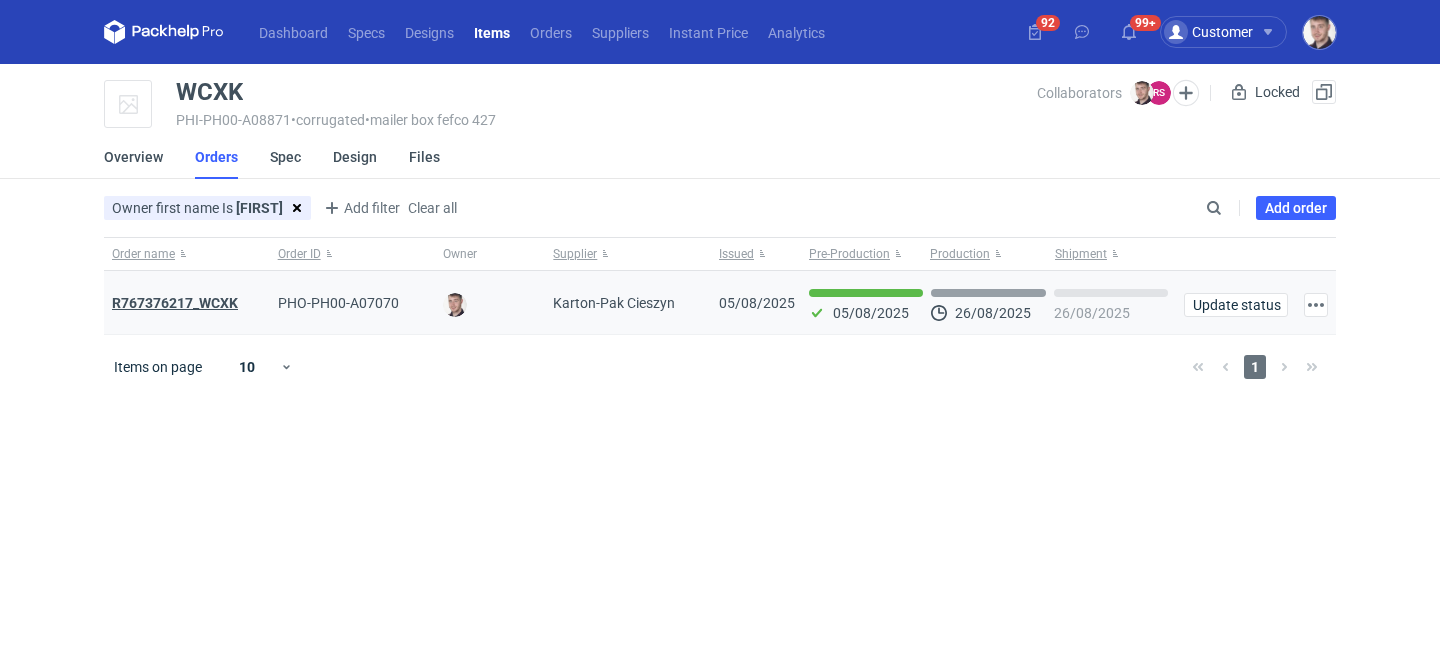 click on "R767376217_WCXK" at bounding box center (175, 303) 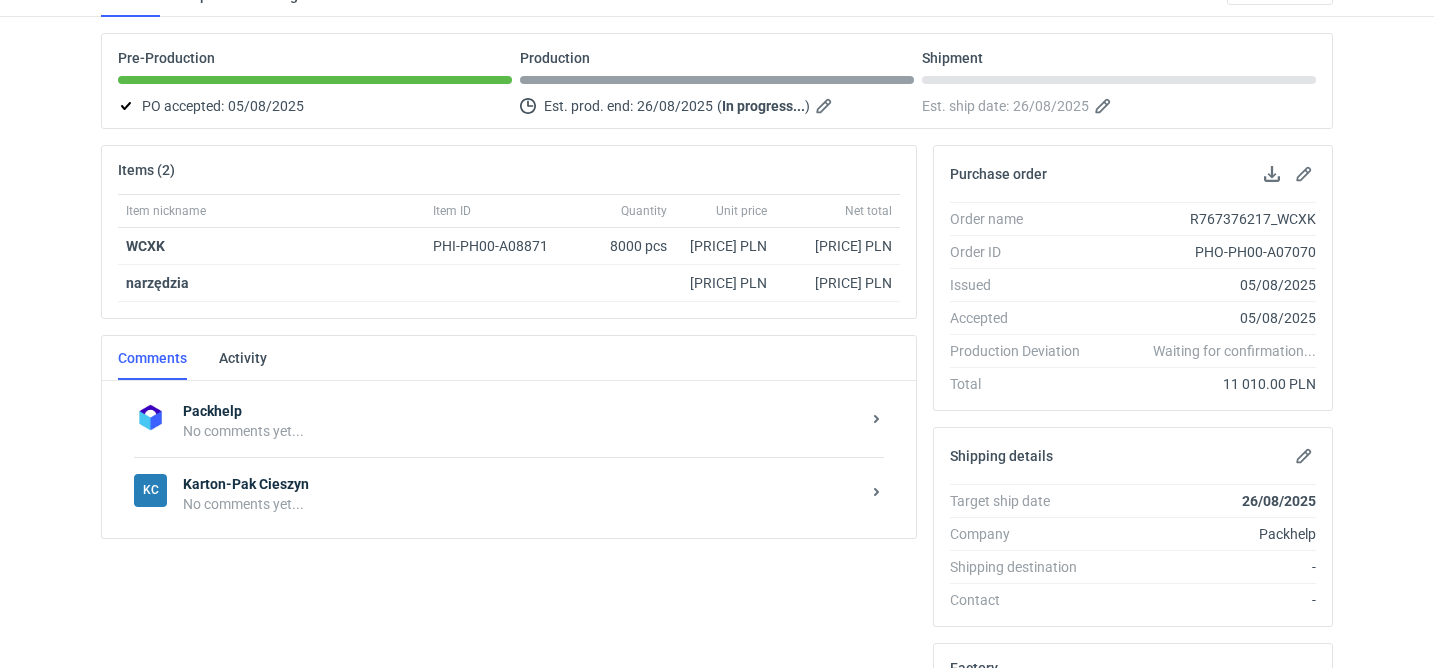 scroll, scrollTop: 248, scrollLeft: 0, axis: vertical 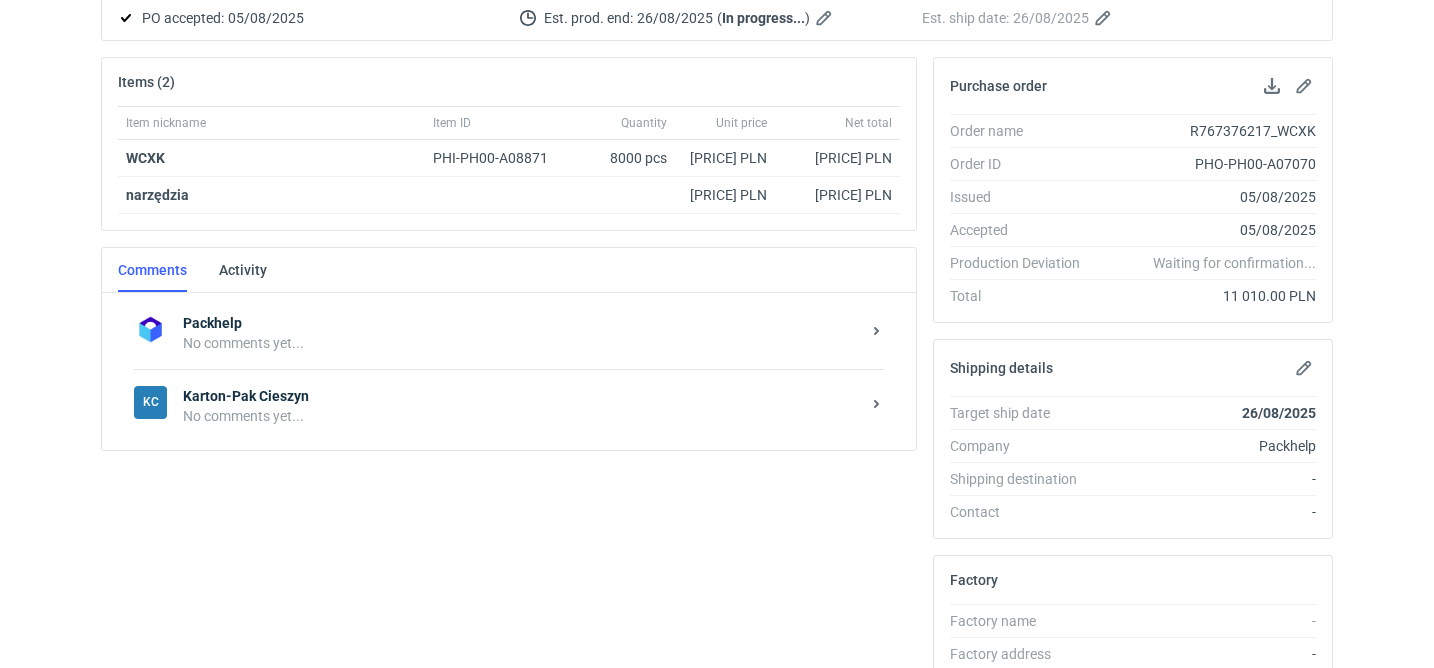 click on "Packhelp No comments yet... KC Karton-Pak Cieszyn No comments yet..." at bounding box center [509, 371] 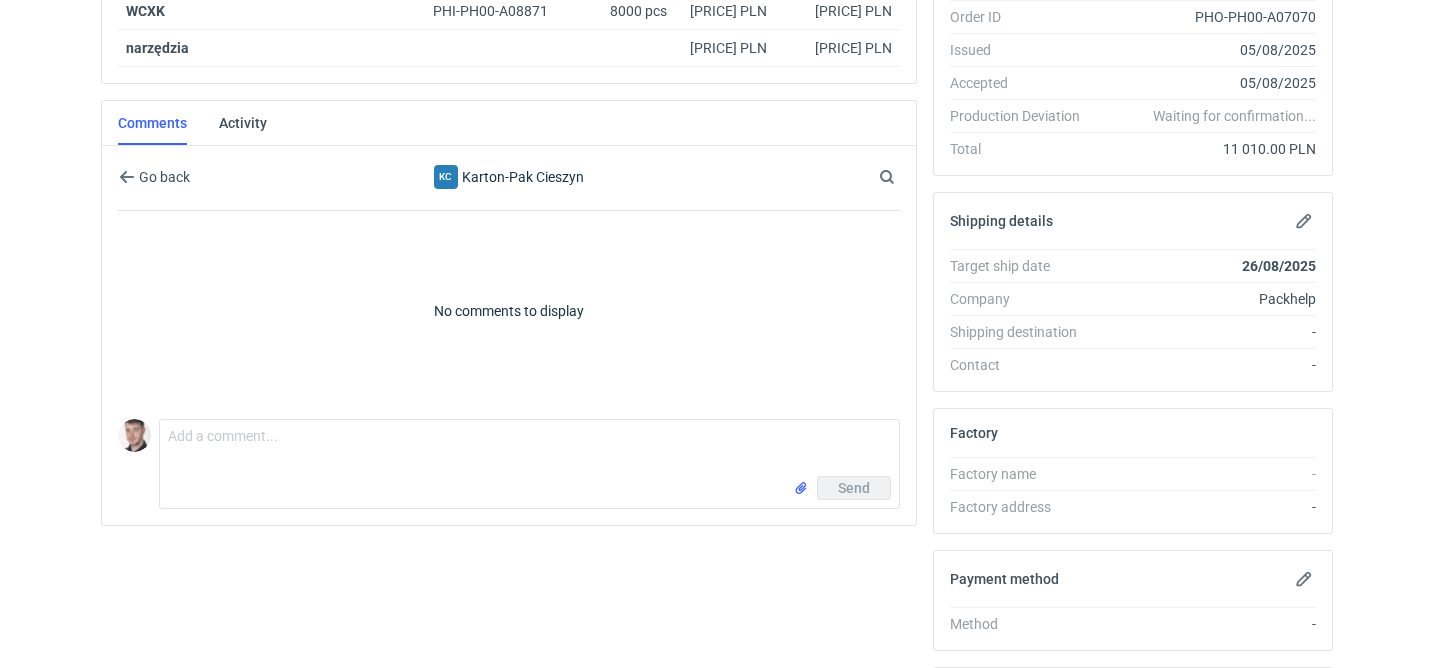 scroll, scrollTop: 402, scrollLeft: 0, axis: vertical 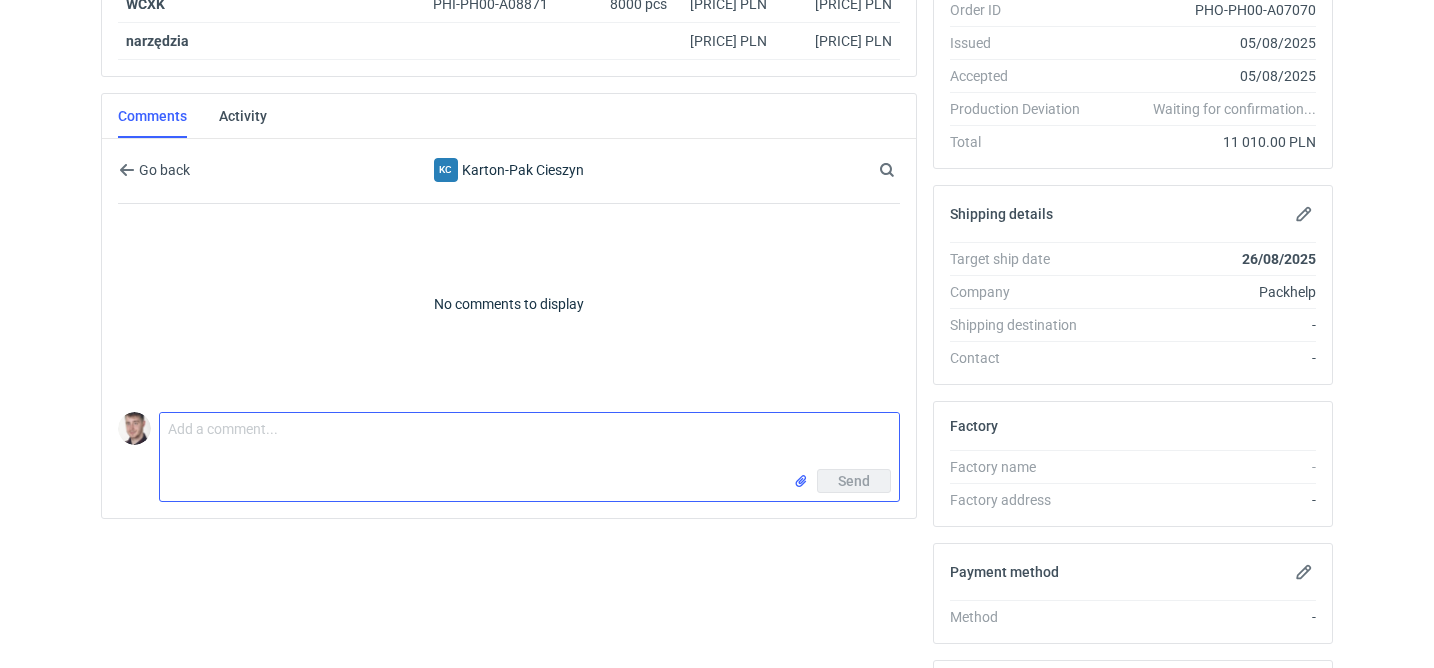 click on "Comment message" at bounding box center [529, 441] 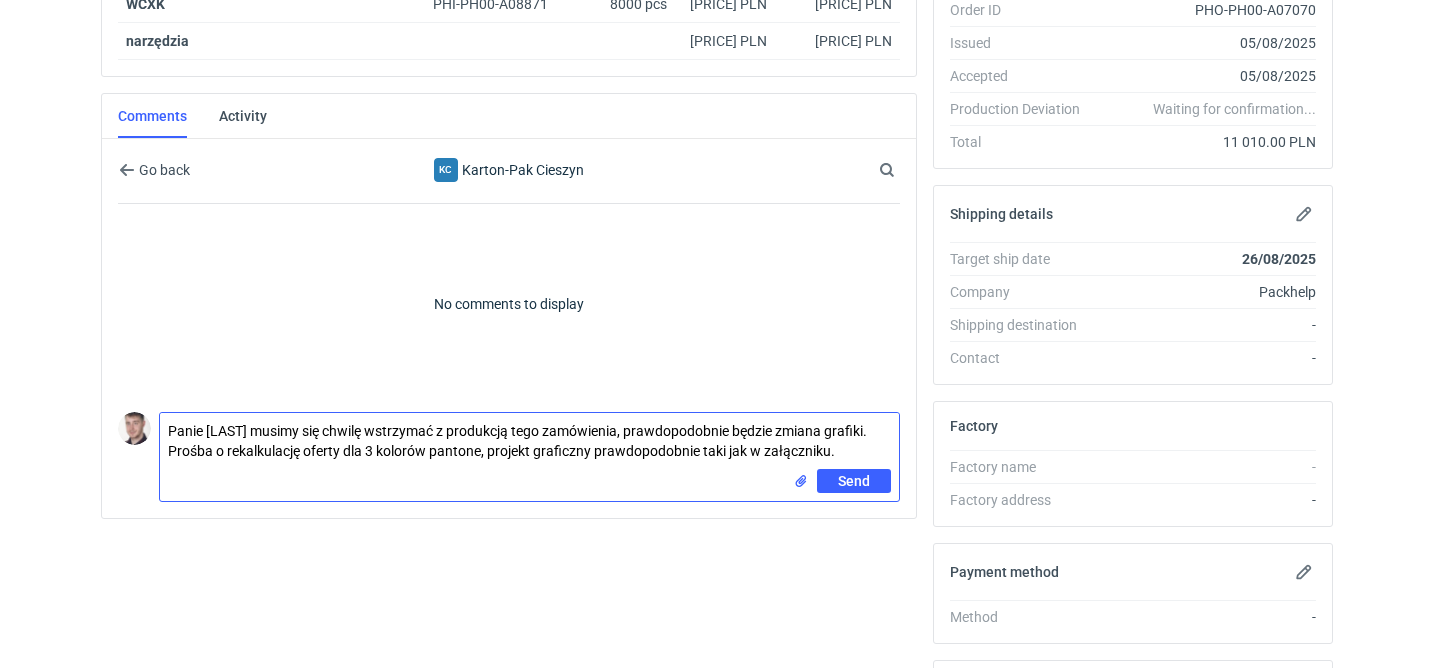 type on "Panie [LAST] musimy się chwilę wstrzymać z produkcją tego zamówienia, prawdopodobnie będzie zmiana grafiki. Prośba o rekalkulację oferty dla 3 kolorów pantone, projekt graficzny prawdopodobnie taki jak w załączniku." 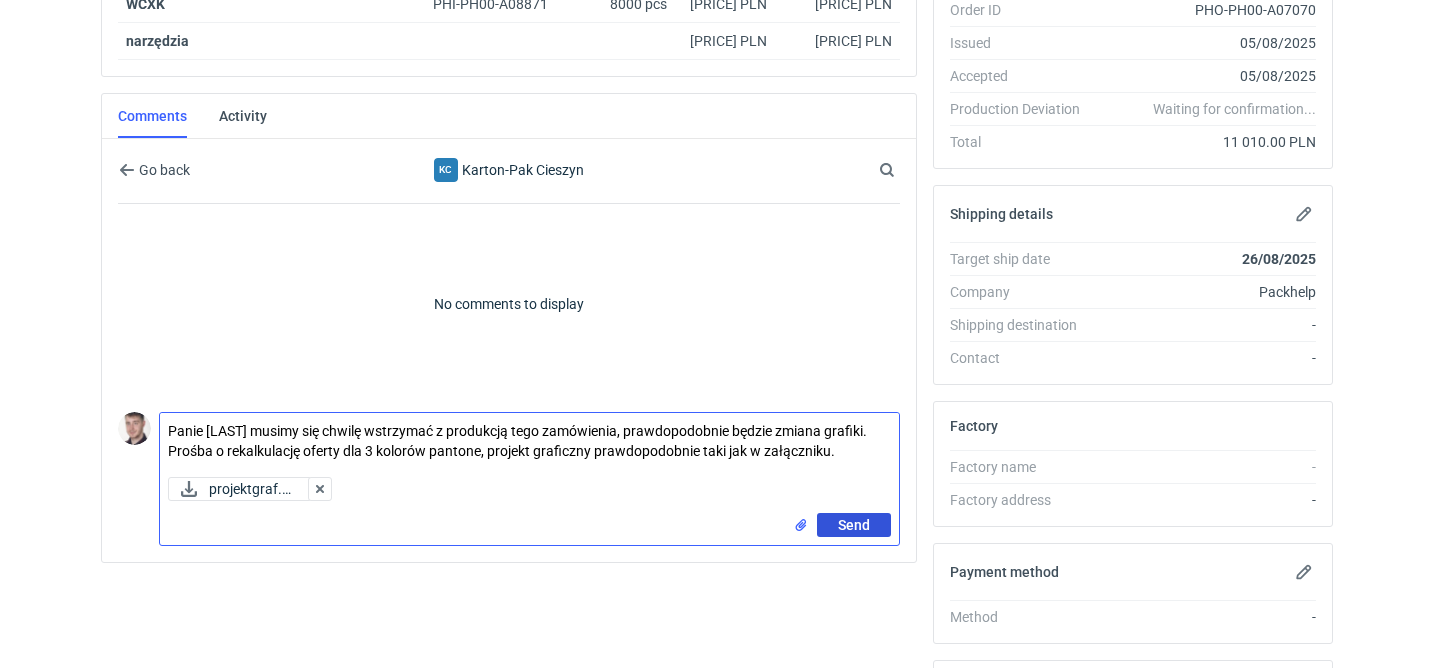 click on "Send" at bounding box center (854, 525) 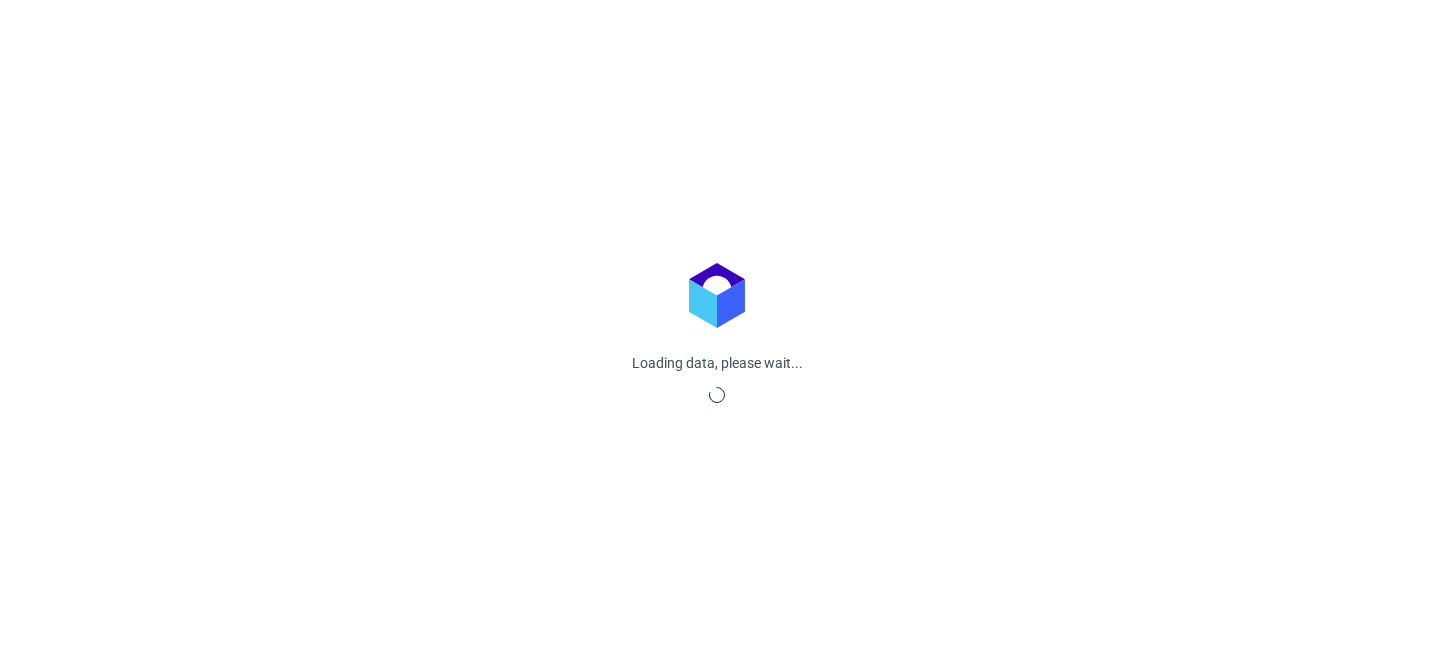 scroll, scrollTop: 0, scrollLeft: 0, axis: both 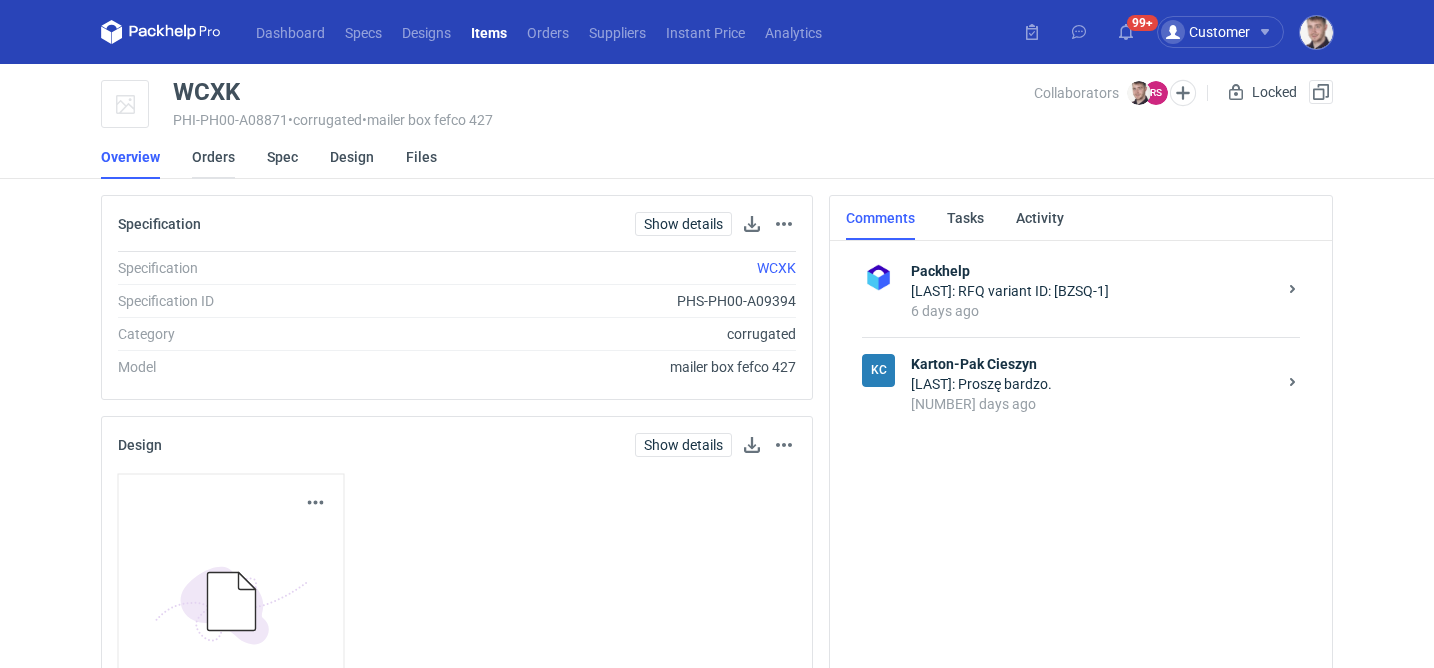 click on "Orders" at bounding box center [213, 157] 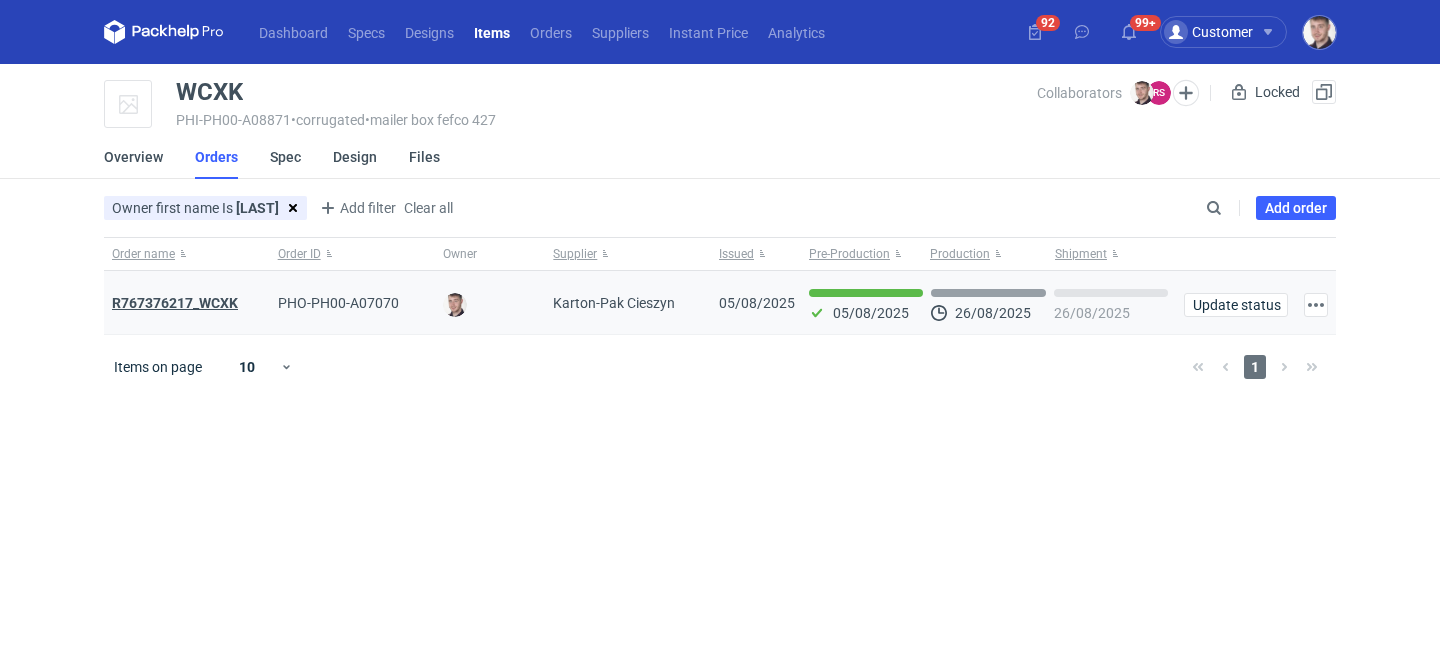 click on "R767376217_WCXK" at bounding box center (175, 303) 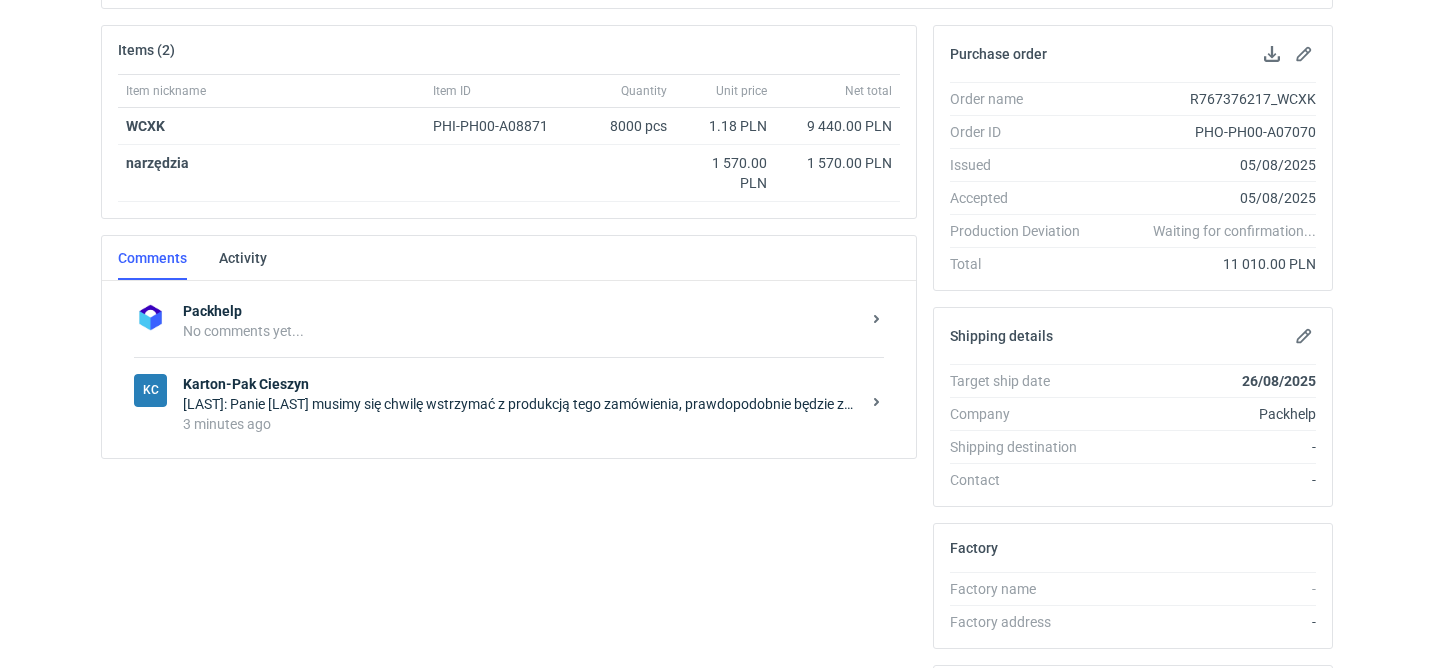 scroll, scrollTop: 367, scrollLeft: 0, axis: vertical 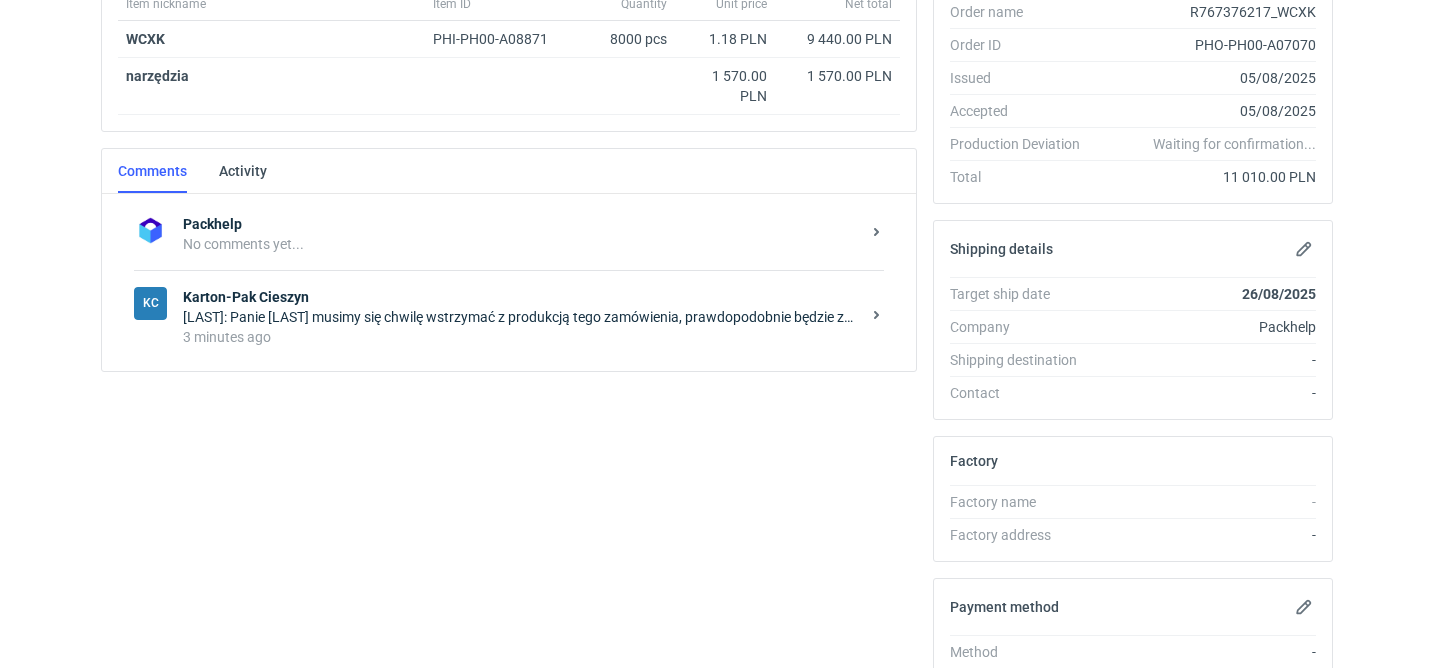 click on "3 minutes ago" at bounding box center [521, 337] 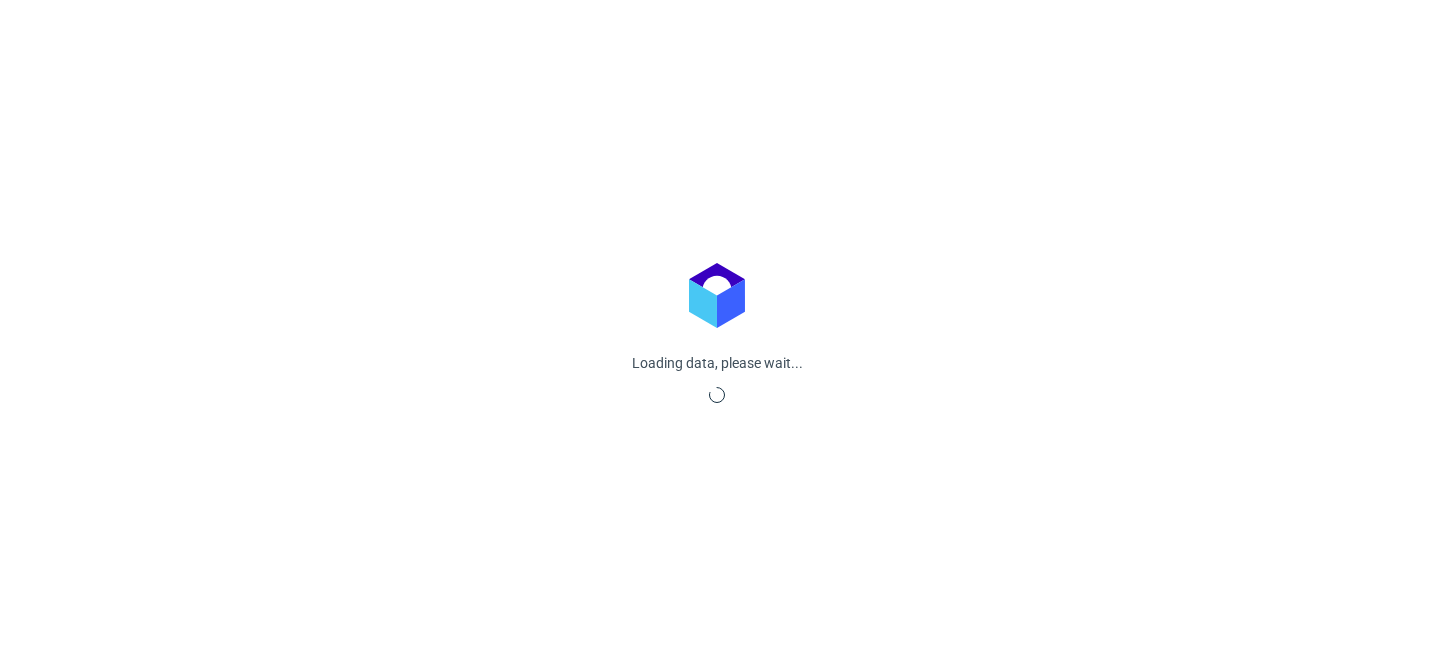 scroll, scrollTop: 0, scrollLeft: 0, axis: both 